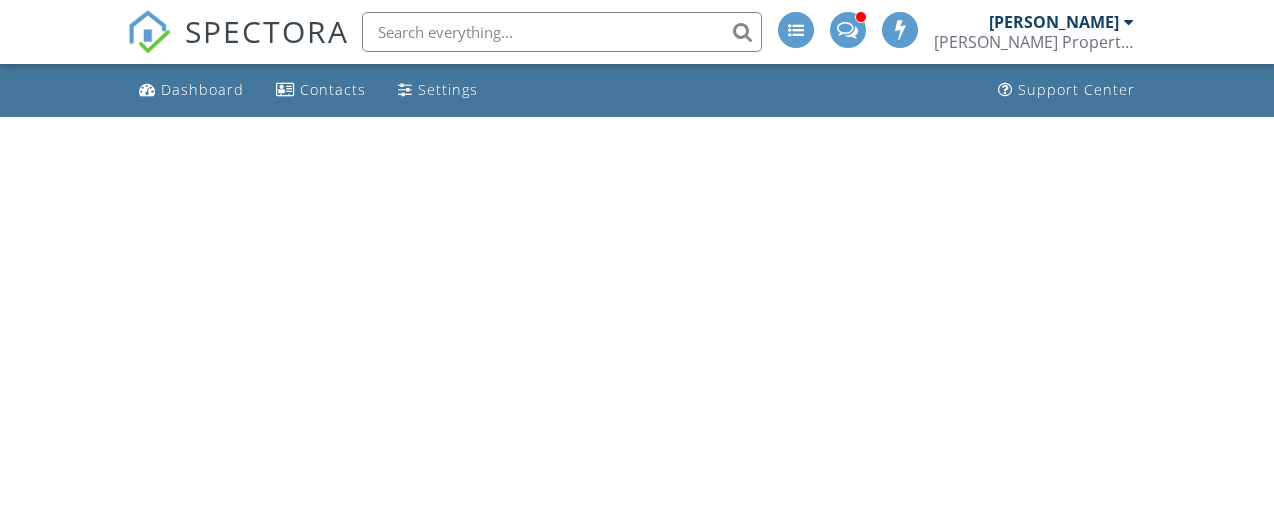 scroll, scrollTop: 0, scrollLeft: 0, axis: both 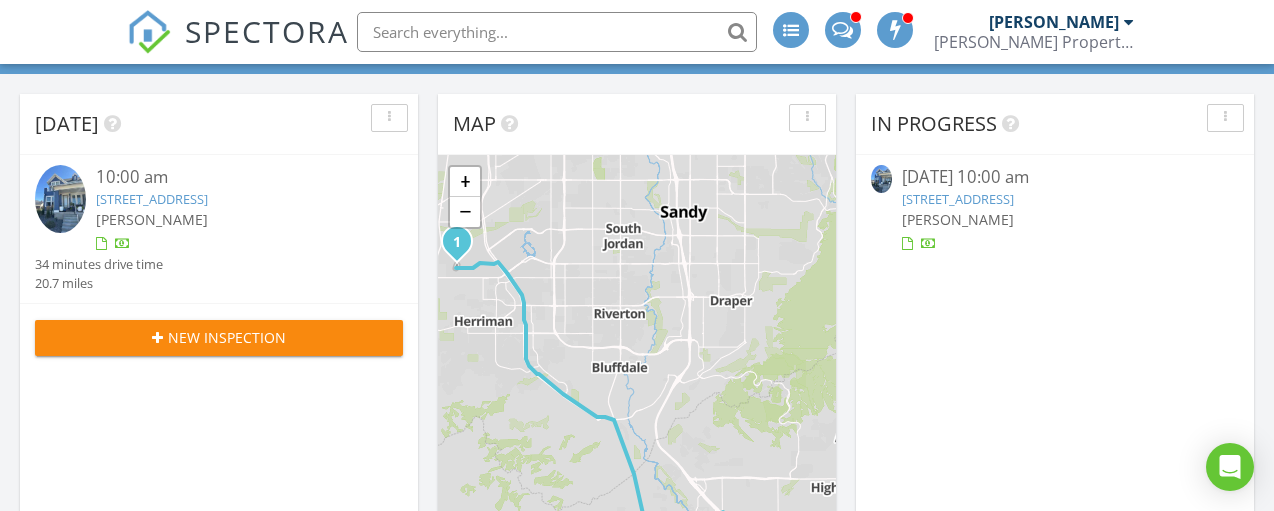 click on "10:00 am
6732 W Namaste Dr, South Jordan, UT 84009
Julia Ensign
34 minutes drive time   20.7 miles" at bounding box center (219, 229) 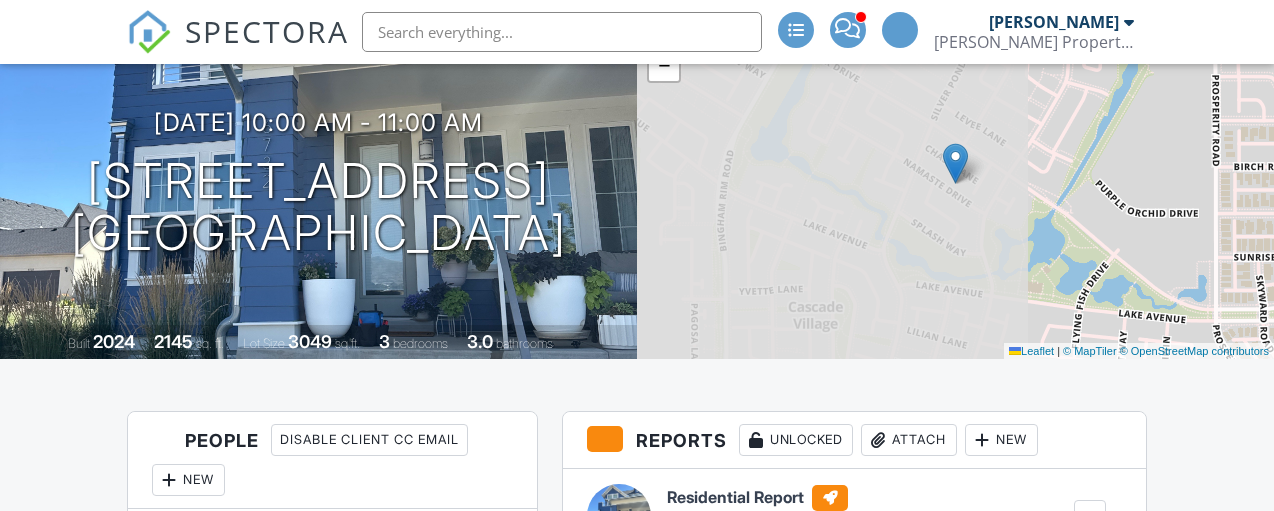scroll, scrollTop: 341, scrollLeft: 0, axis: vertical 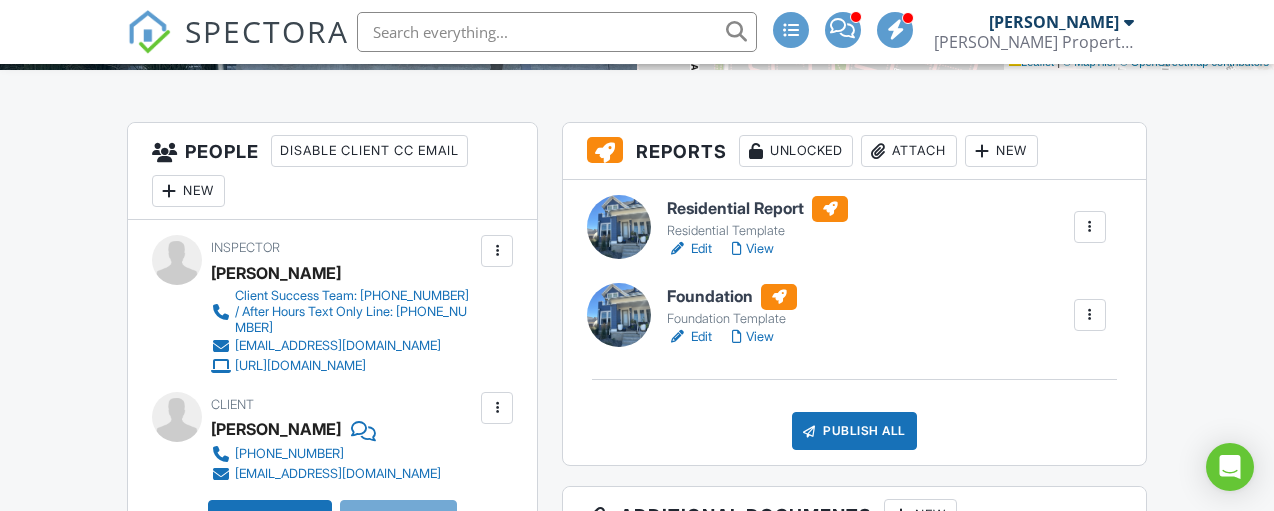 click at bounding box center [1090, 315] 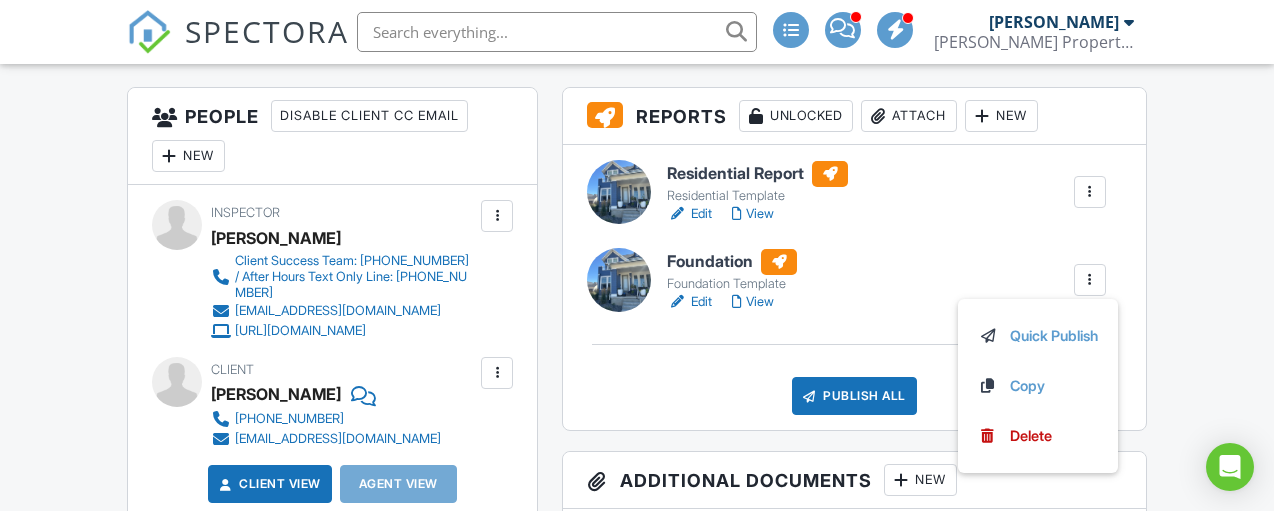 scroll, scrollTop: 511, scrollLeft: 0, axis: vertical 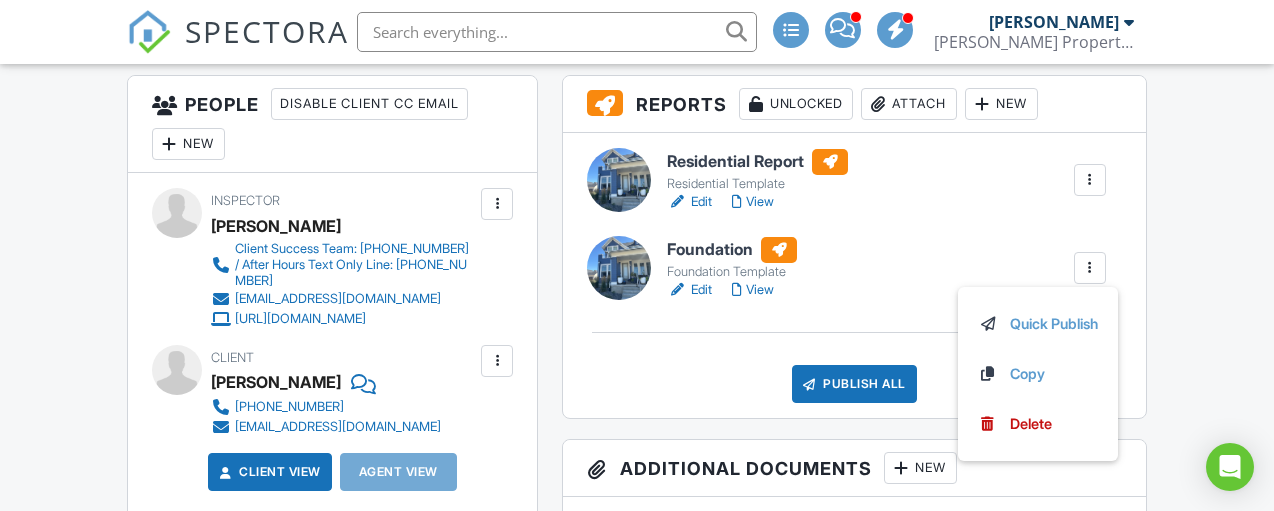 click on "Dashboard
Contacts
Settings
Support Center
Inspection Details
Client View
More
Property Details
Reschedule
Reorder / Copy
Share
Cancel
Delete
Print Order
Convert to V9
07/12/2025 10:00 am
- 11:00 am
6732 W Namaste Dr
South Jordan, UT 84009
Built
2024
2145
sq. ft.
Lot Size
3049
sq.ft.
3
bedrooms
3.0
bathrooms
+ −  Leaflet   |   © MapTiler   © OpenStreetMap contributors
All emails and texts are disabled for this inspection!
All emails and texts have been disabled for this inspection. This may have happened due to someone manually disabling them or this inspection being unconfirmed when it was scheduled. To re-enable emails and texts for this inspection, click the button below.
Turn on emails and texts
Reports" at bounding box center (637, 1413) 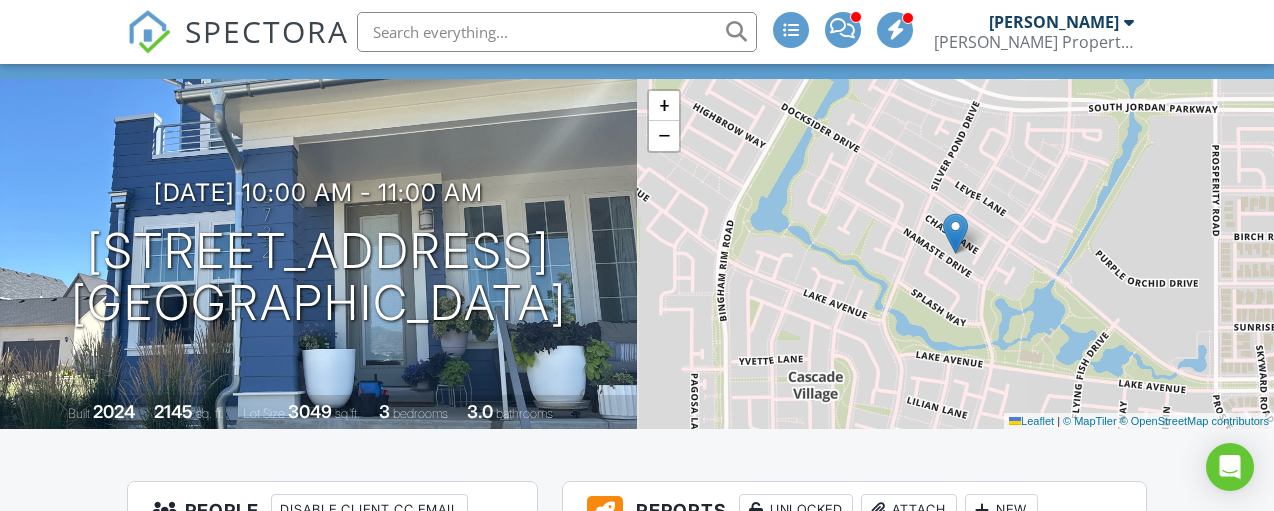 scroll, scrollTop: 0, scrollLeft: 0, axis: both 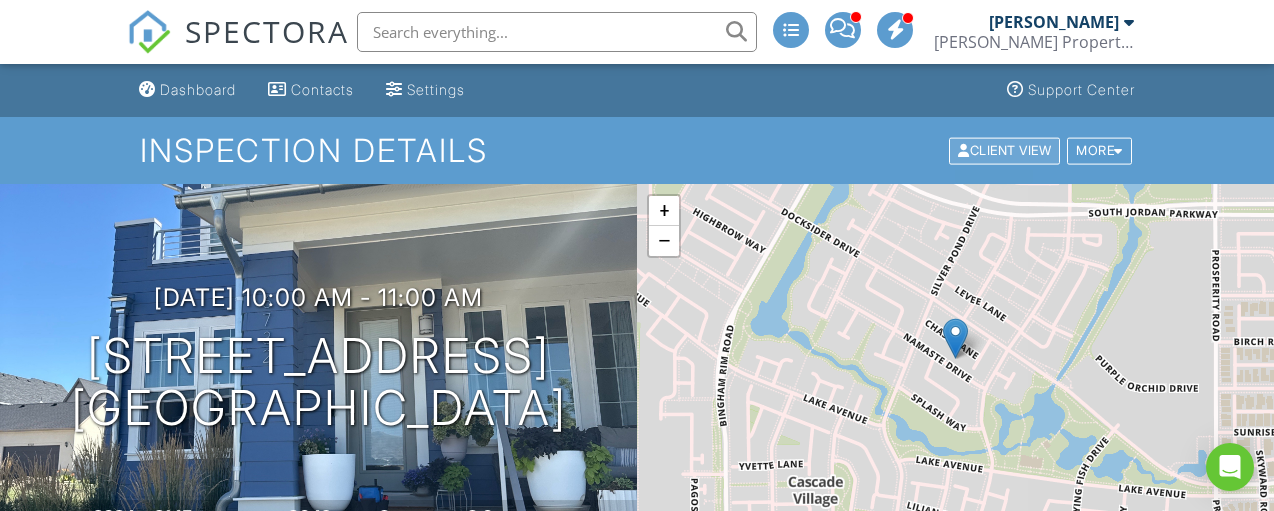 click on "Client View" at bounding box center [1004, 150] 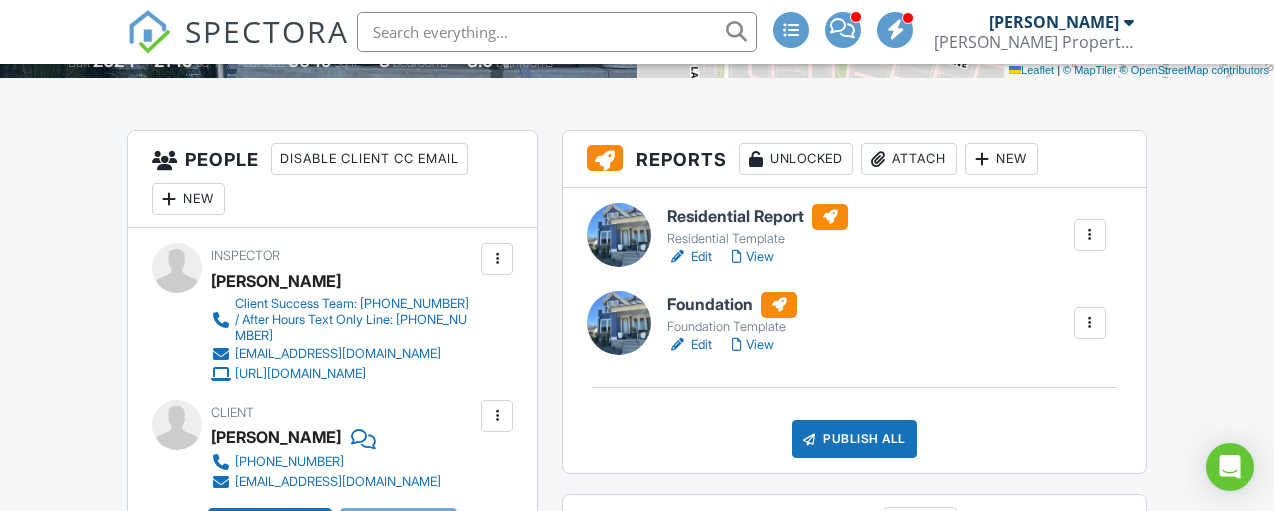 scroll, scrollTop: 458, scrollLeft: 0, axis: vertical 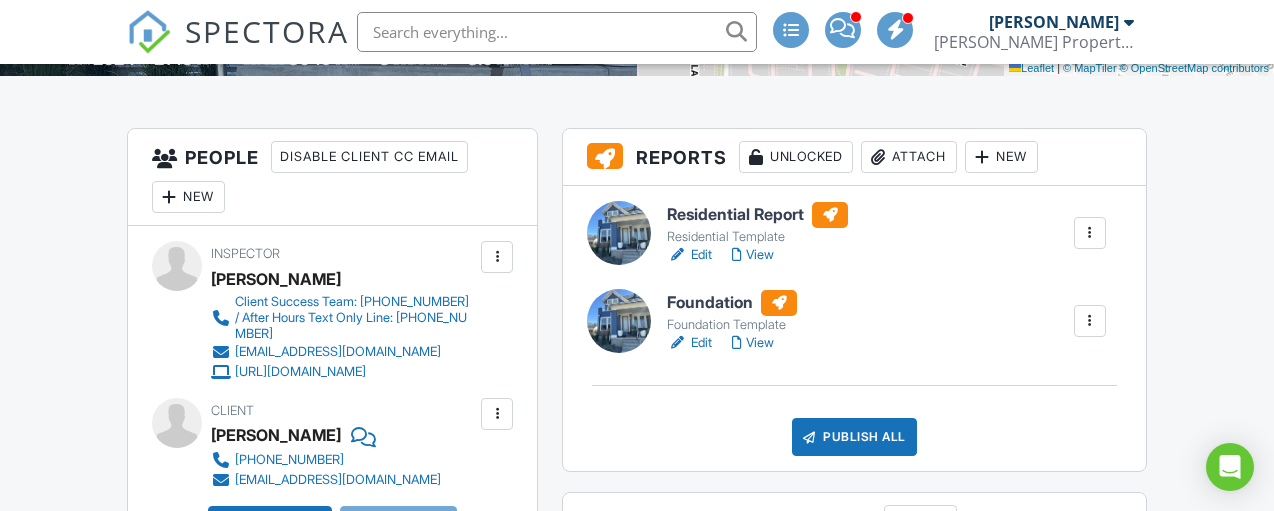 click at bounding box center (1090, 233) 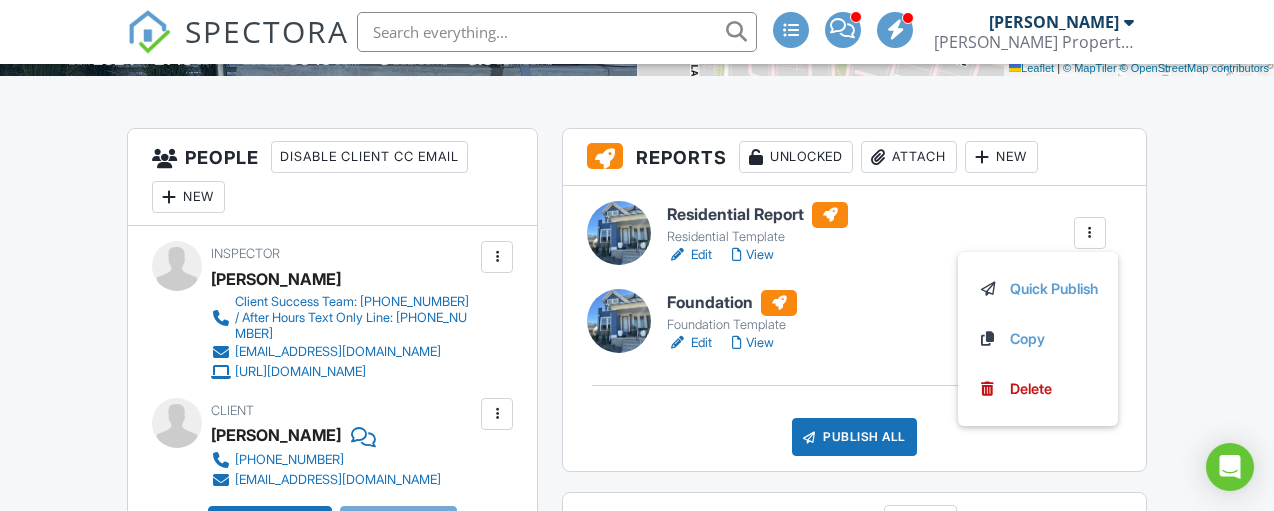 click on "View" at bounding box center [753, 343] 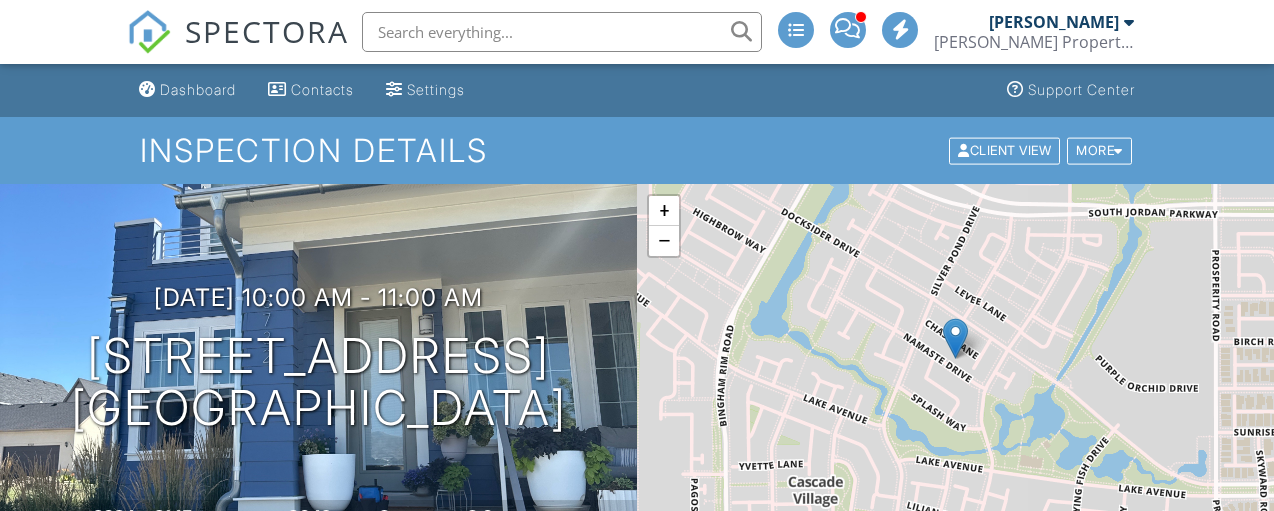 scroll, scrollTop: 458, scrollLeft: 0, axis: vertical 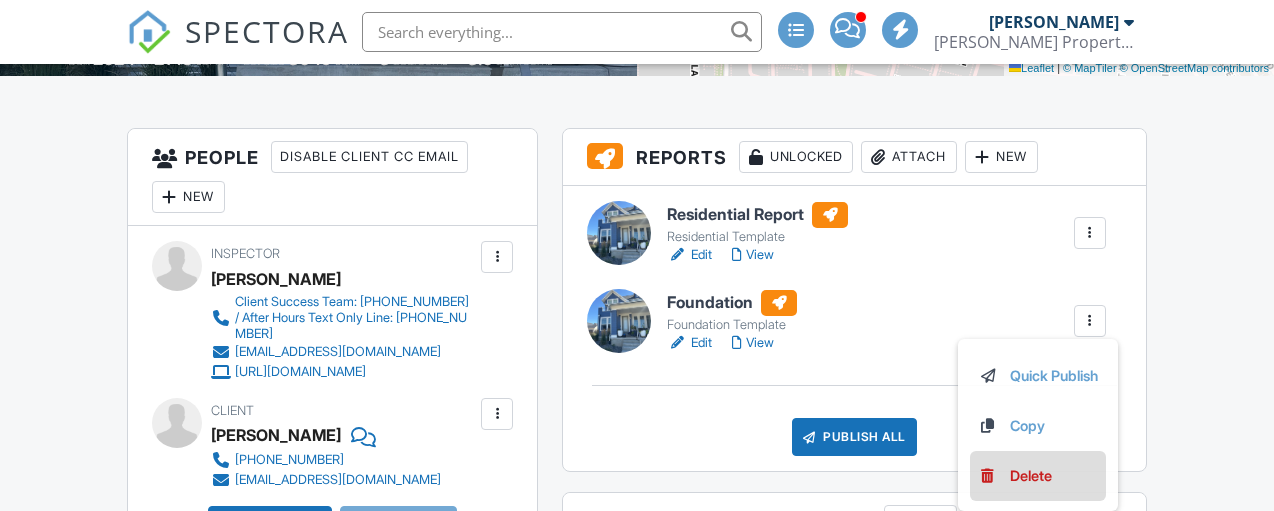click on "Delete" at bounding box center [1031, 476] 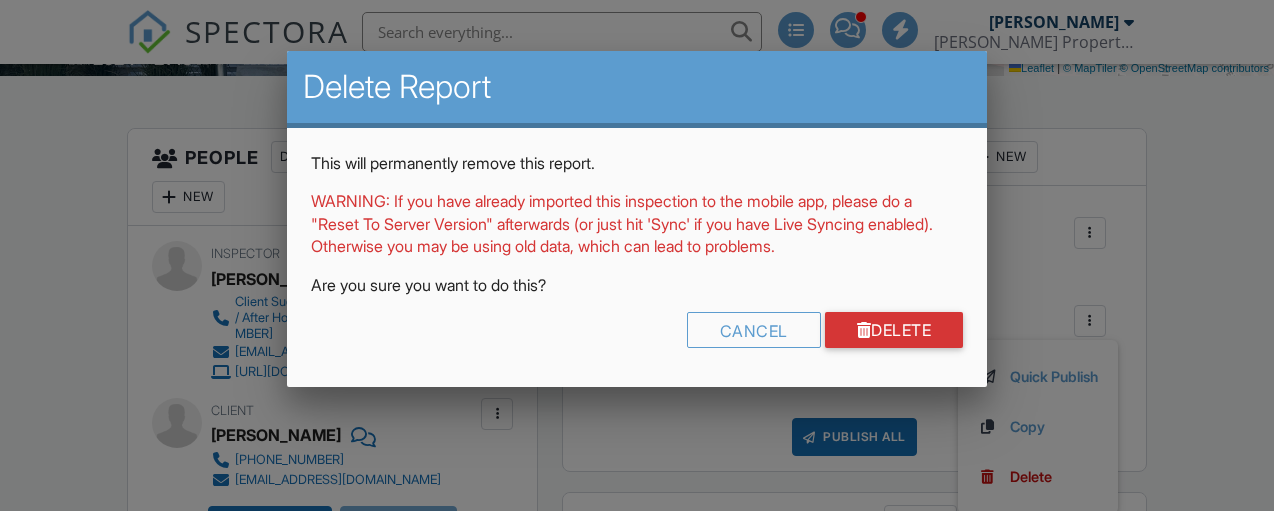 scroll, scrollTop: 458, scrollLeft: 0, axis: vertical 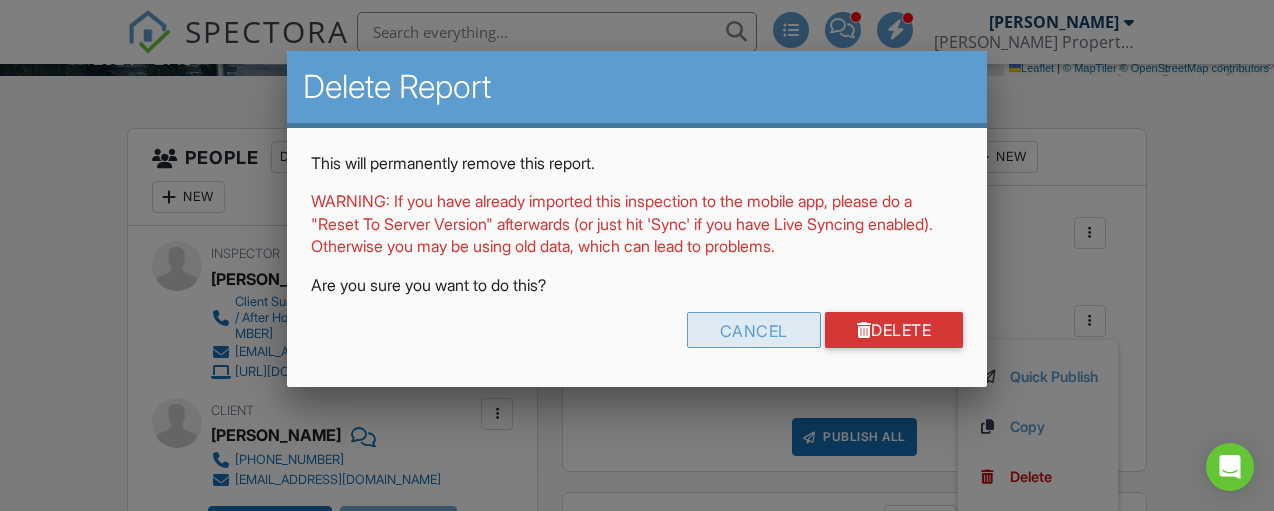 click on "Cancel" at bounding box center [754, 330] 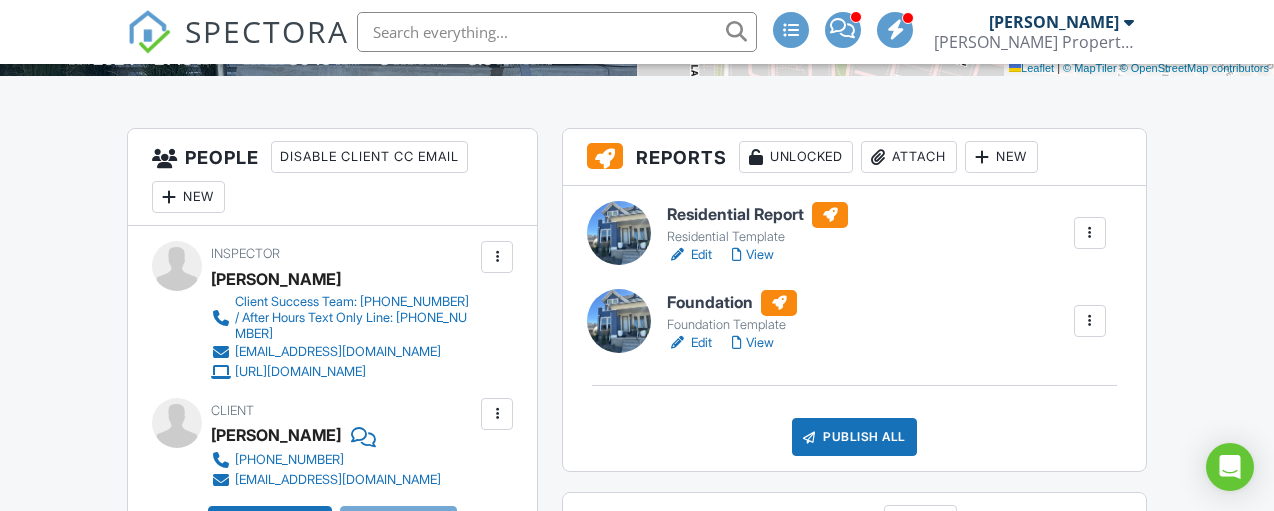 click at bounding box center (1090, 233) 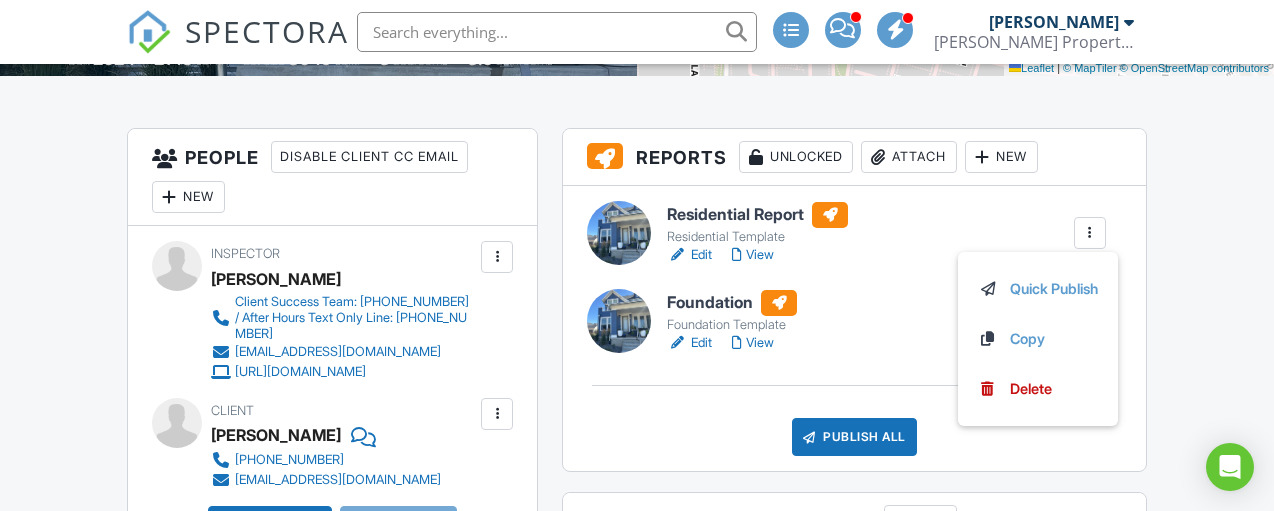 click on "Dashboard
Contacts
Settings
Support Center
Inspection Details
Client View
More
Property Details
Reschedule
Reorder / Copy
Share
Cancel
Delete
Print Order
Convert to V9
07/12/2025 10:00 am
- 11:00 am
6732 W Namaste Dr
South Jordan, UT 84009
Built
2024
2145
sq. ft.
Lot Size
3049
sq.ft.
3
bedrooms
3.0
bathrooms
+ −  Leaflet   |   © MapTiler   © OpenStreetMap contributors
All emails and texts are disabled for this inspection!
All emails and texts have been disabled for this inspection. This may have happened due to someone manually disabling them or this inspection being unconfirmed when it was scheduled. To re-enable emails and texts for this inspection, click the button below.
Turn on emails and texts
Reports" at bounding box center [637, 1466] 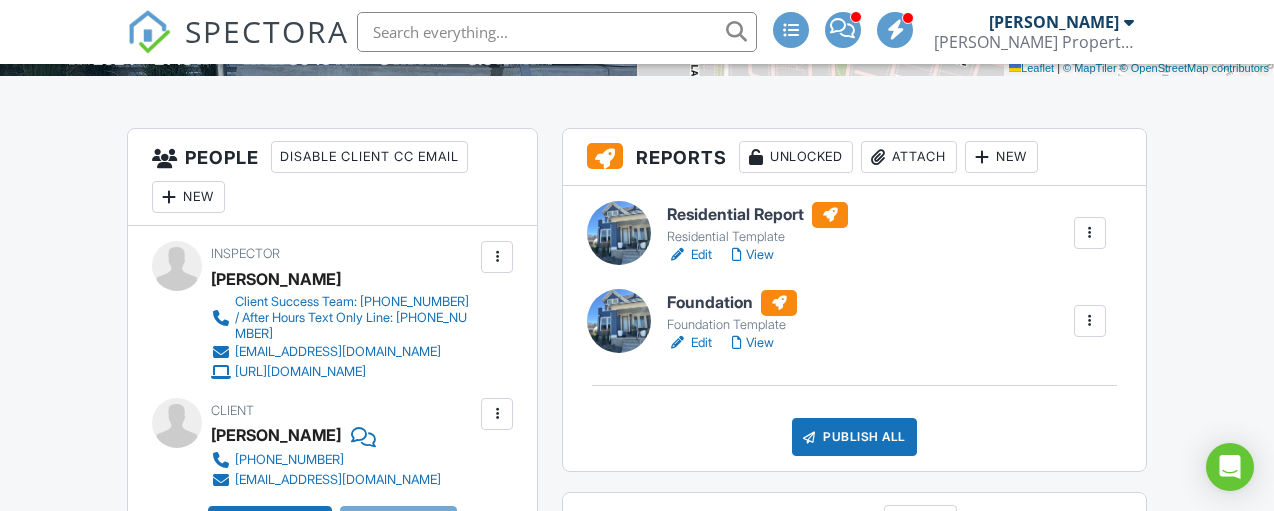 click on "View" at bounding box center (753, 255) 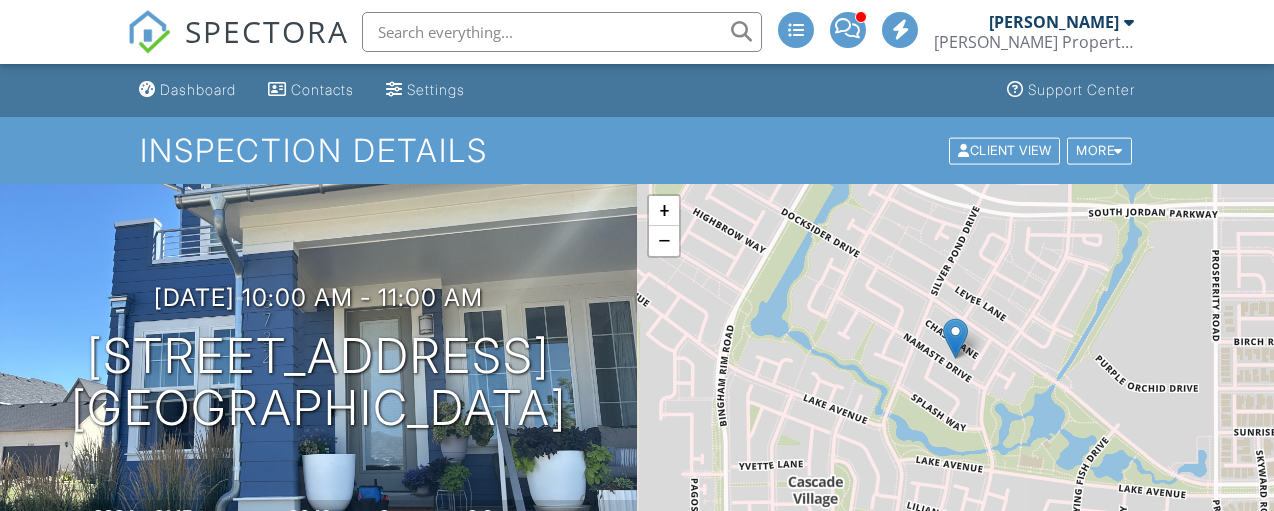 scroll, scrollTop: 456, scrollLeft: 0, axis: vertical 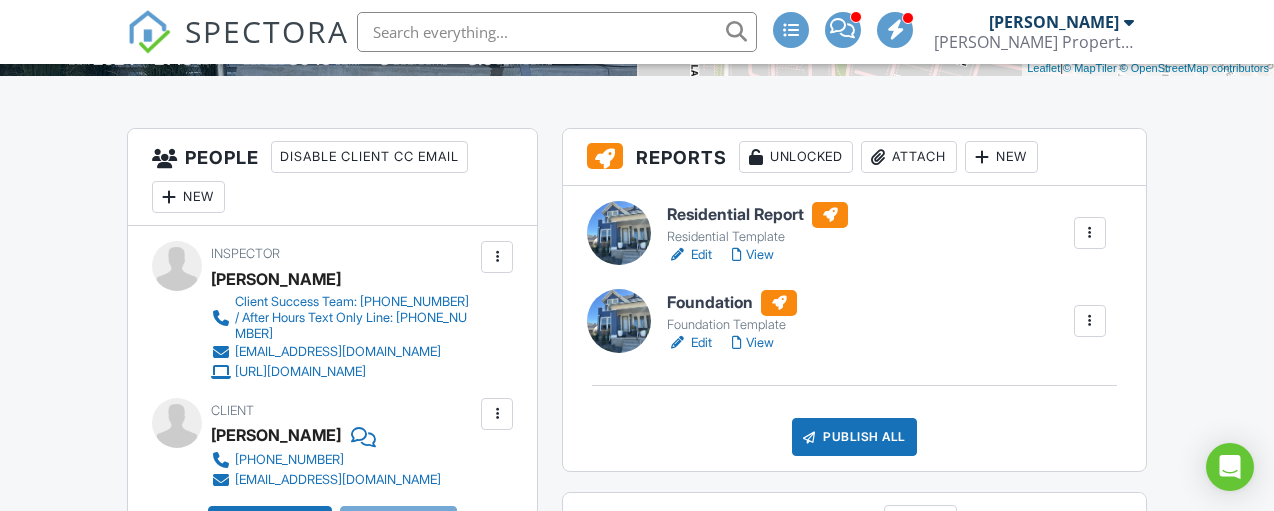 click at bounding box center (1090, 321) 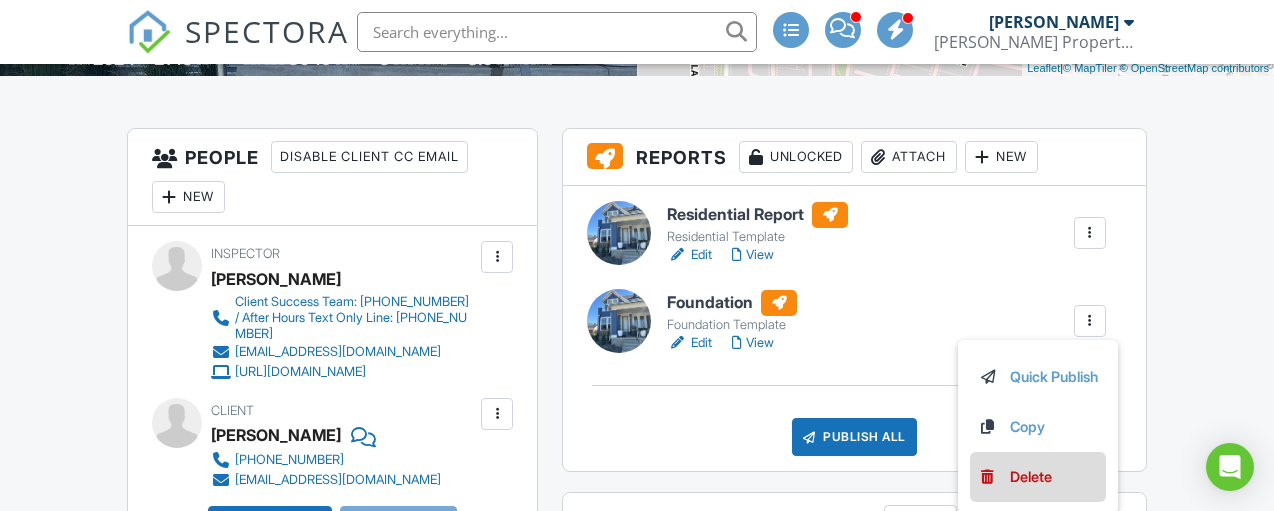click on "Delete" at bounding box center (1031, 477) 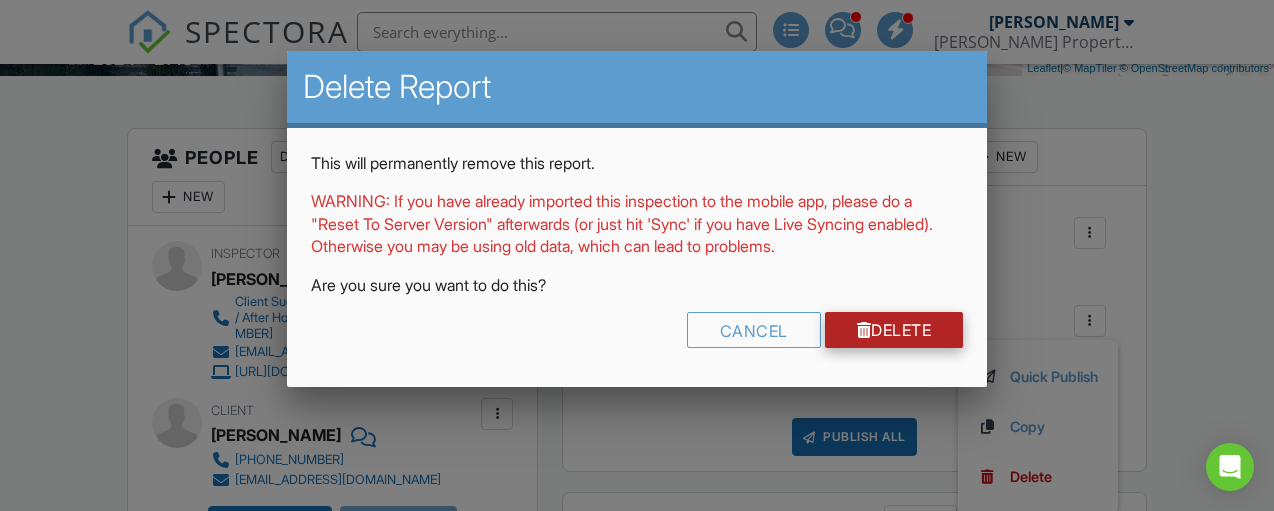 click on "Delete" at bounding box center [894, 330] 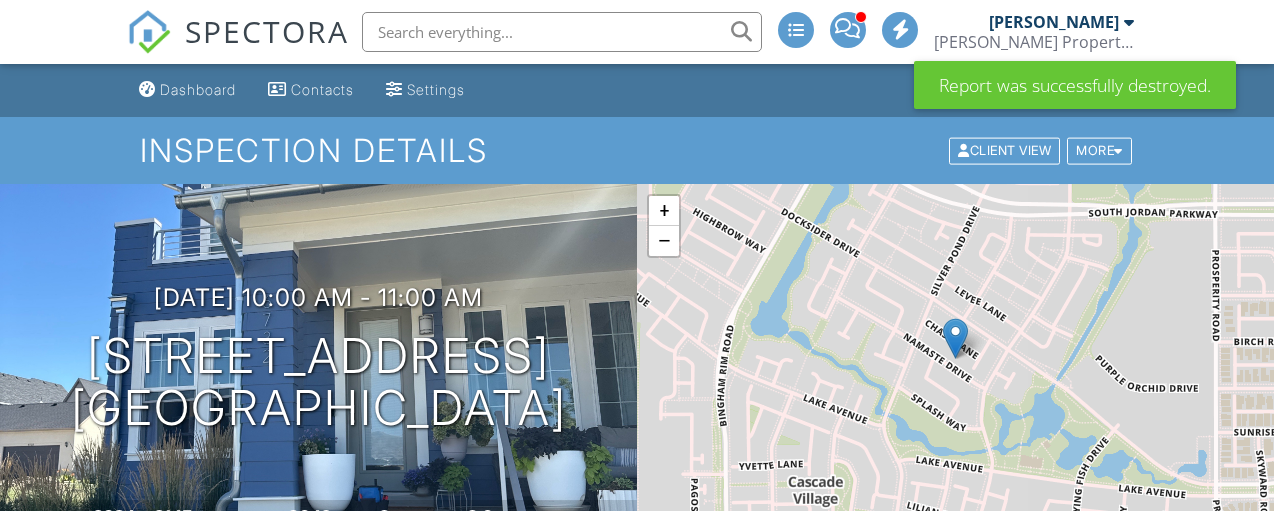 scroll, scrollTop: 480, scrollLeft: 0, axis: vertical 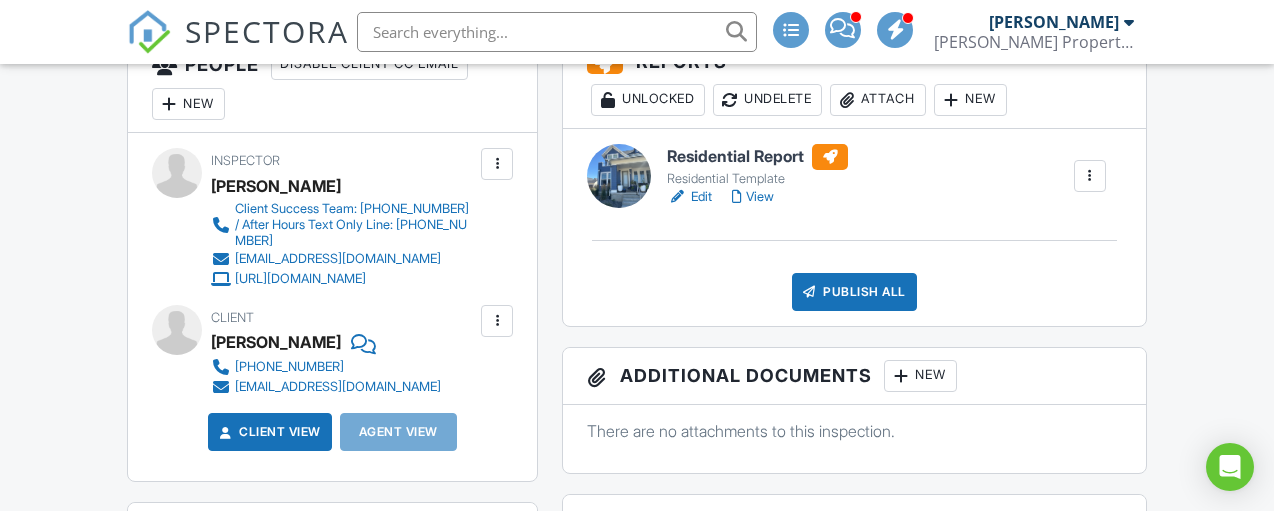 click at bounding box center [1090, 176] 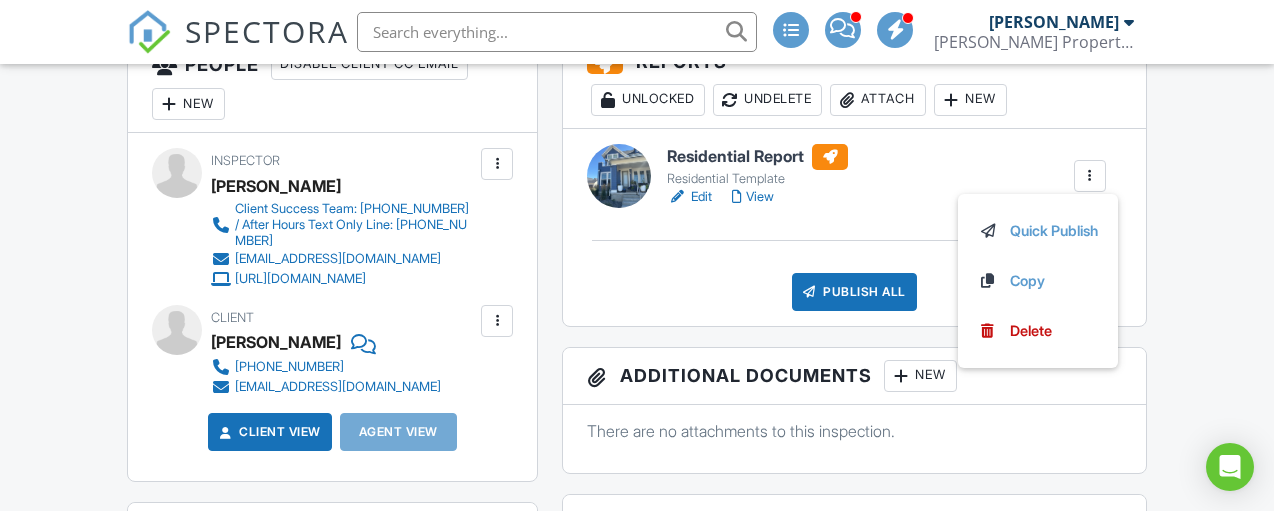 click on "View" at bounding box center (753, 197) 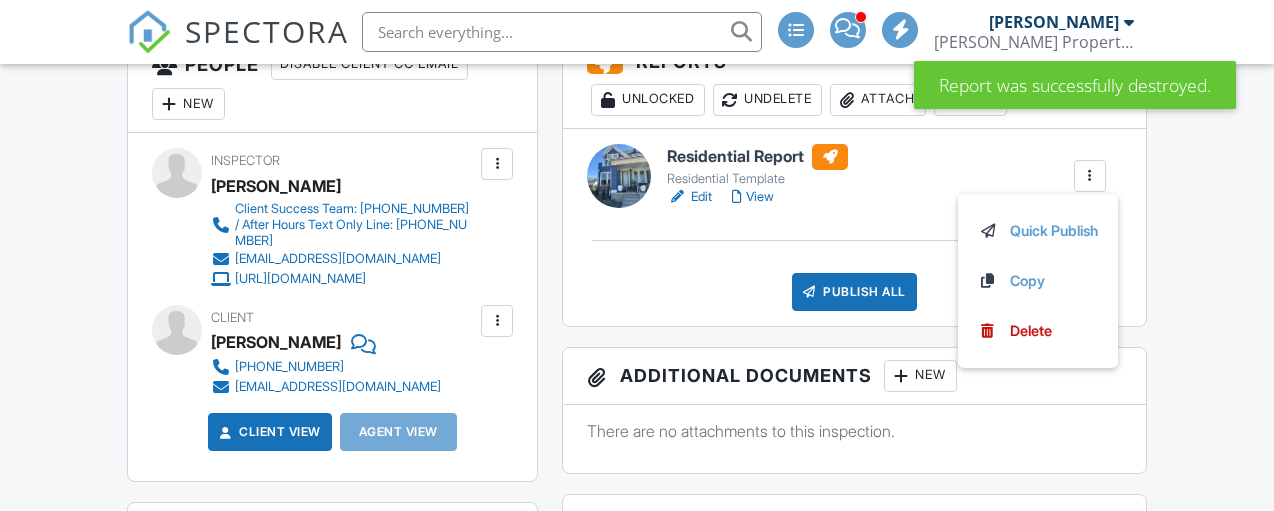 scroll, scrollTop: 551, scrollLeft: 0, axis: vertical 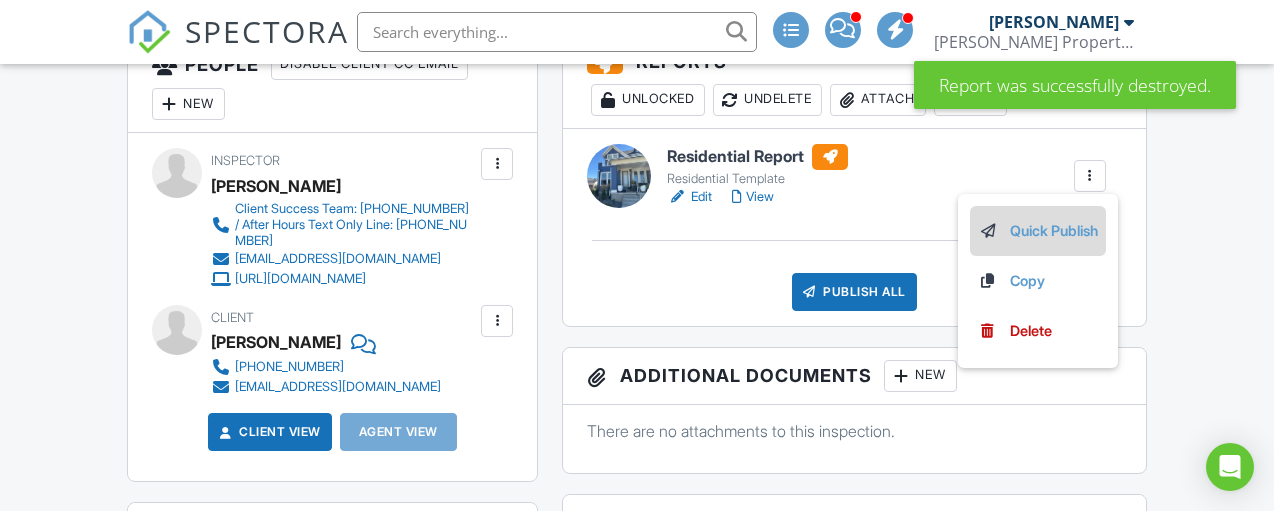 click on "Quick Publish" at bounding box center (1038, 231) 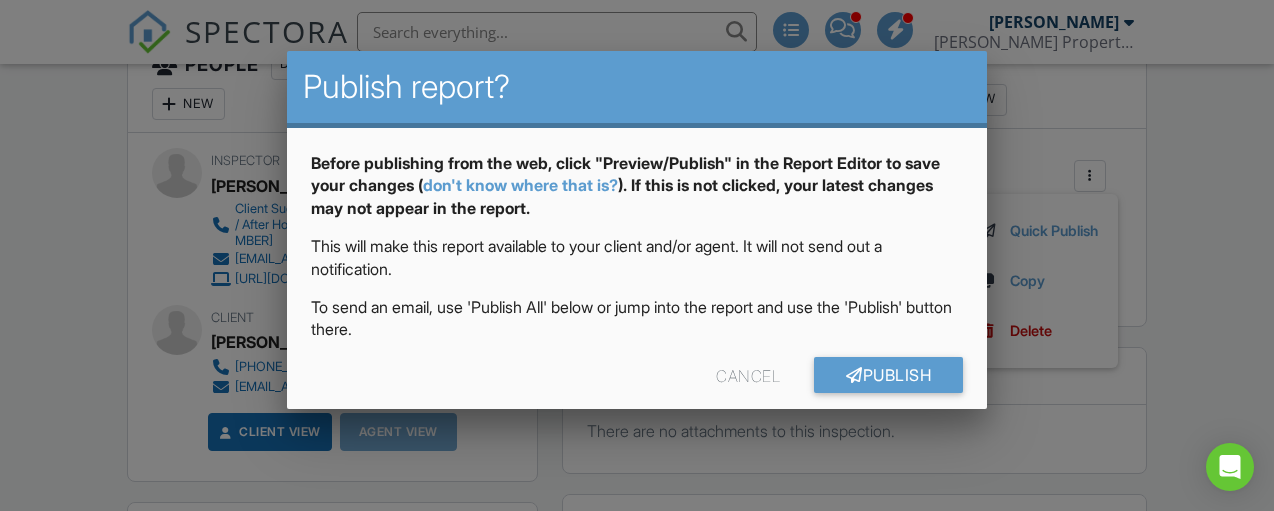 click on "Cancel" at bounding box center (748, 375) 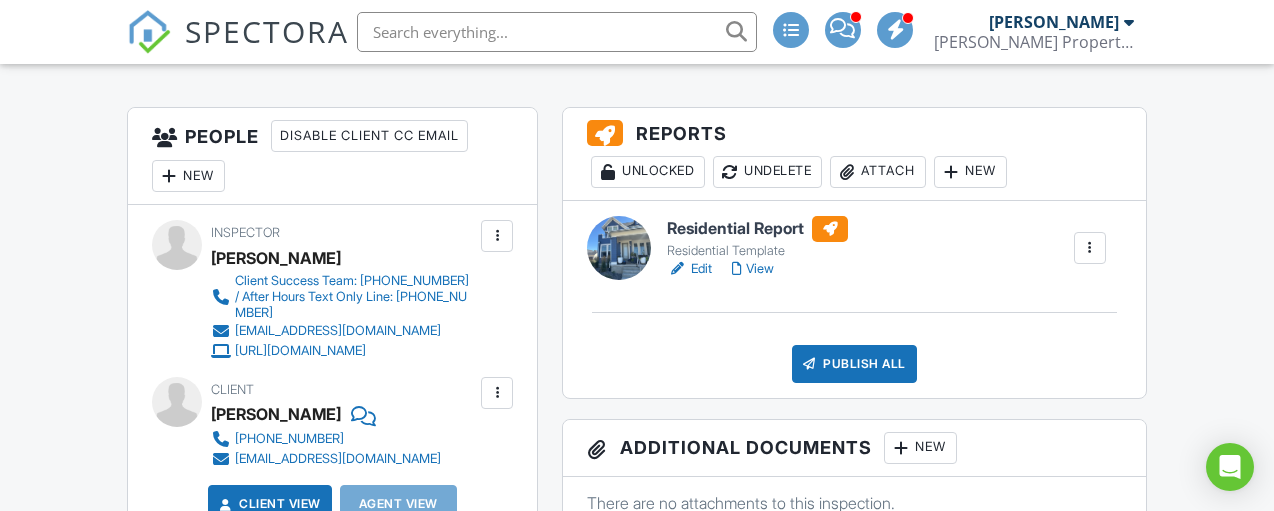 scroll, scrollTop: 482, scrollLeft: 0, axis: vertical 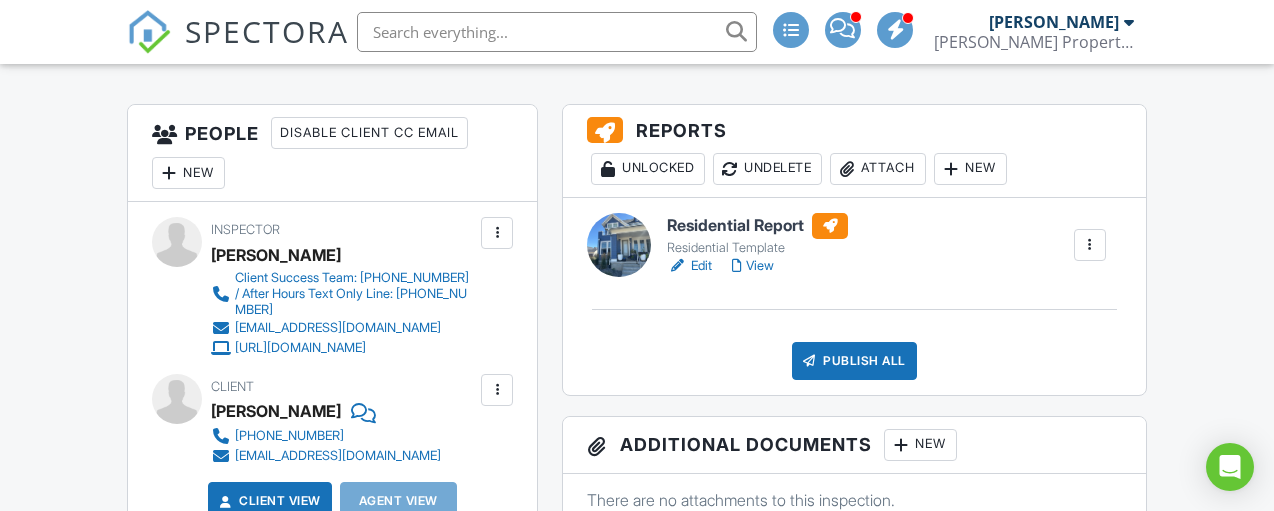 click on "Publish All" at bounding box center (854, 361) 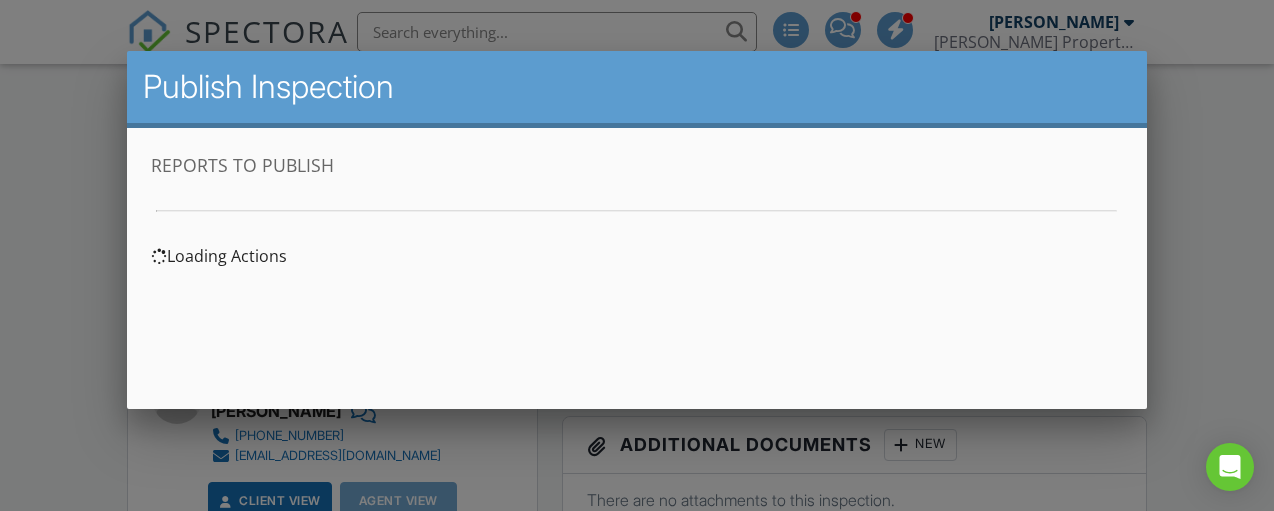 scroll, scrollTop: 0, scrollLeft: 0, axis: both 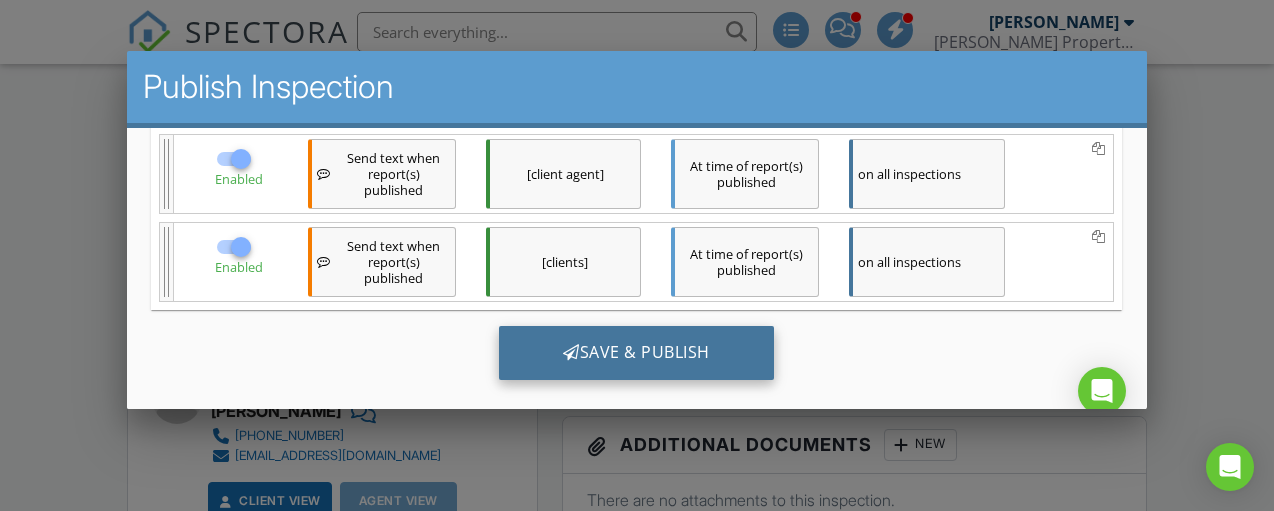 click on "Save & Publish" at bounding box center (636, 353) 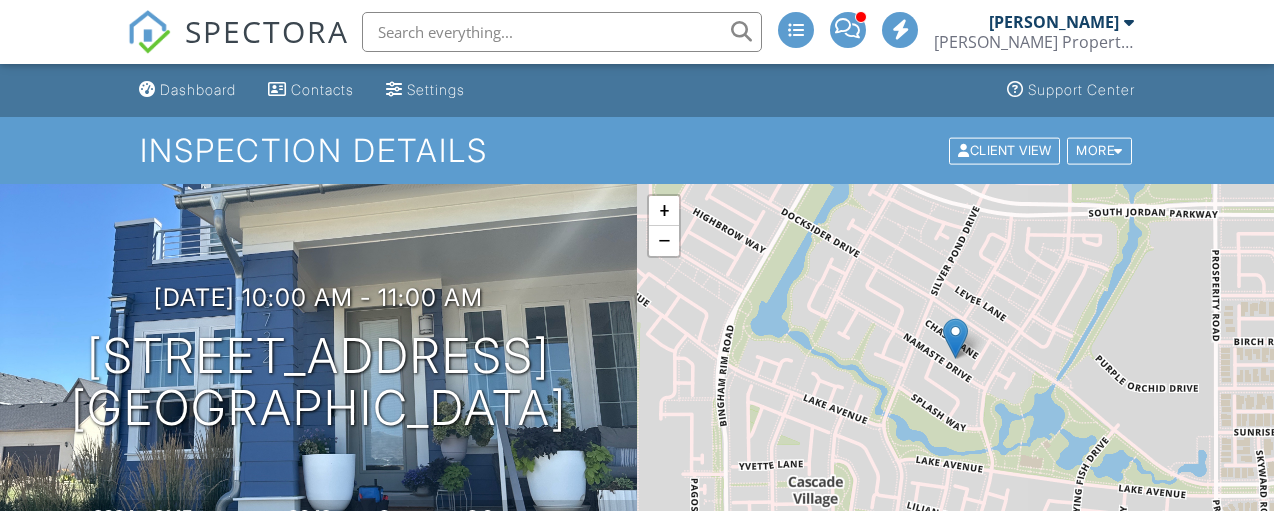 scroll, scrollTop: 289, scrollLeft: 0, axis: vertical 